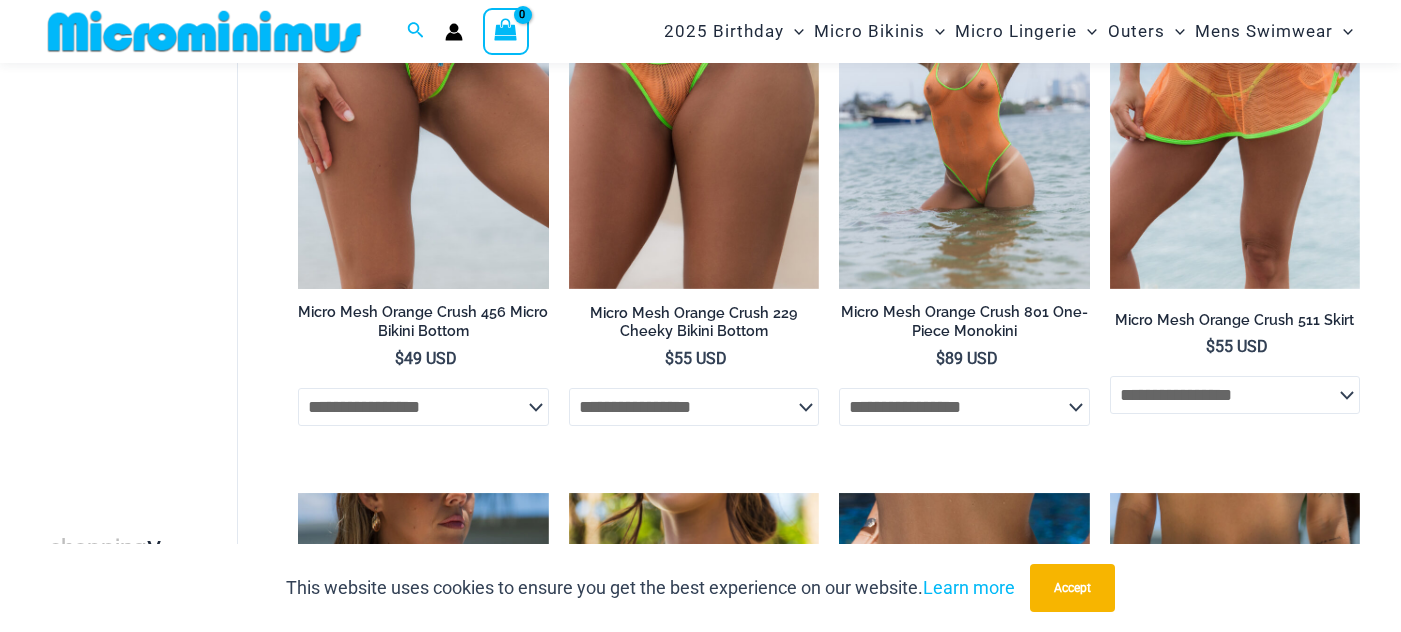 scroll, scrollTop: 2586, scrollLeft: 0, axis: vertical 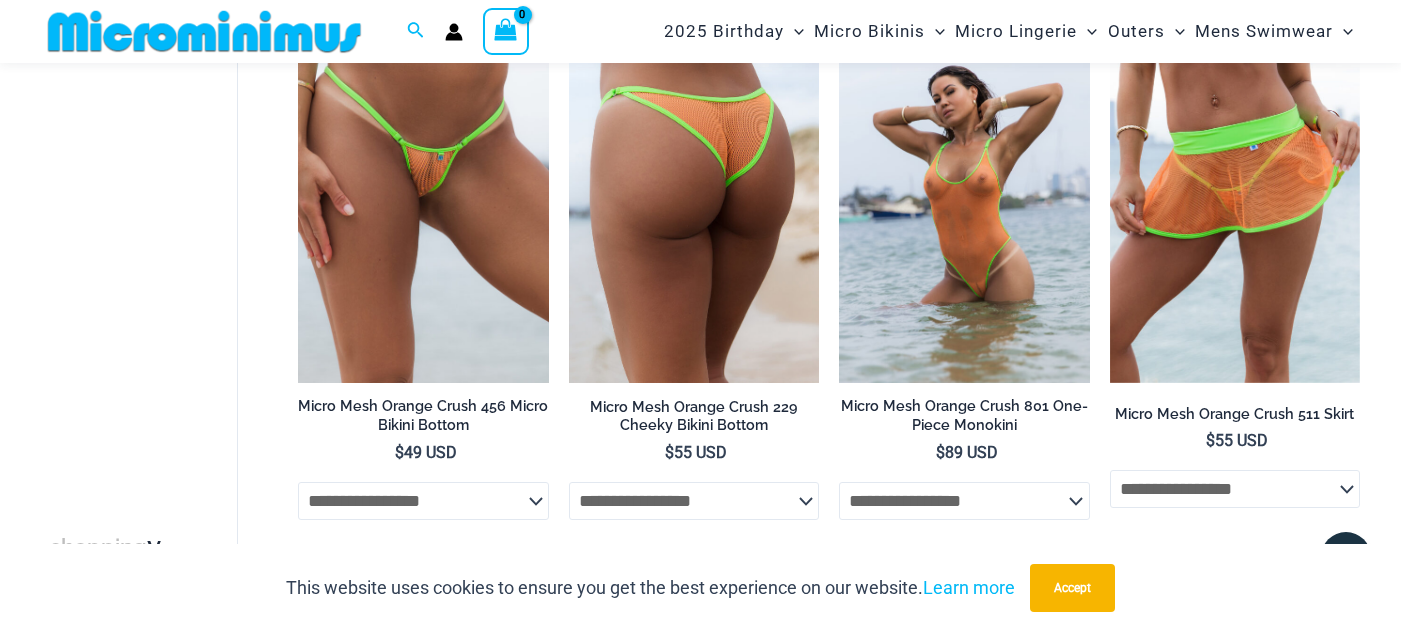 click on "**********" 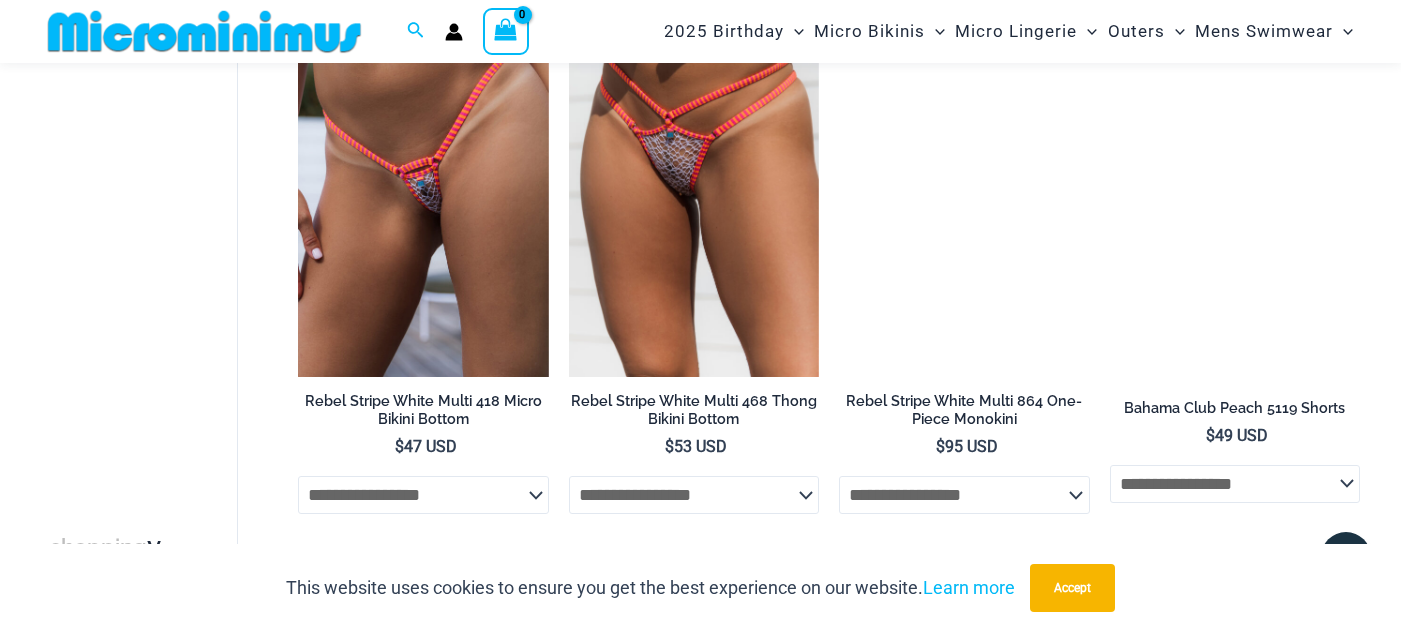 scroll, scrollTop: 5148, scrollLeft: 0, axis: vertical 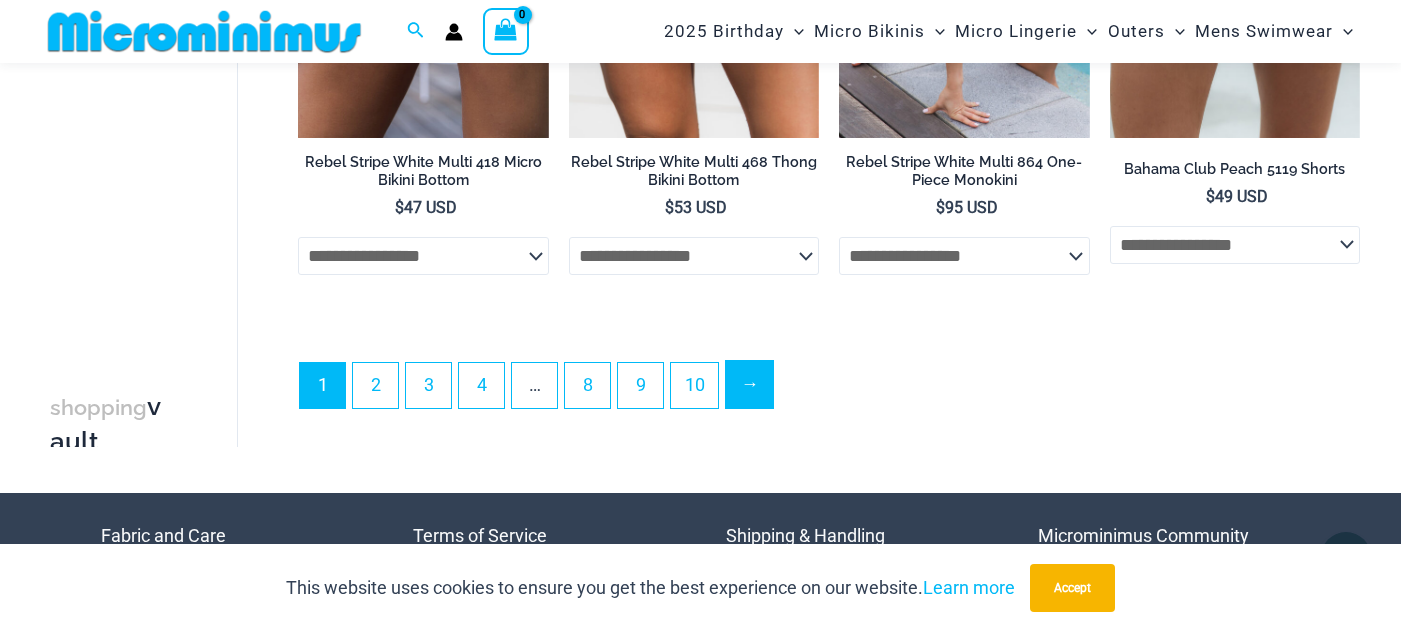 click on "→" at bounding box center [749, 384] 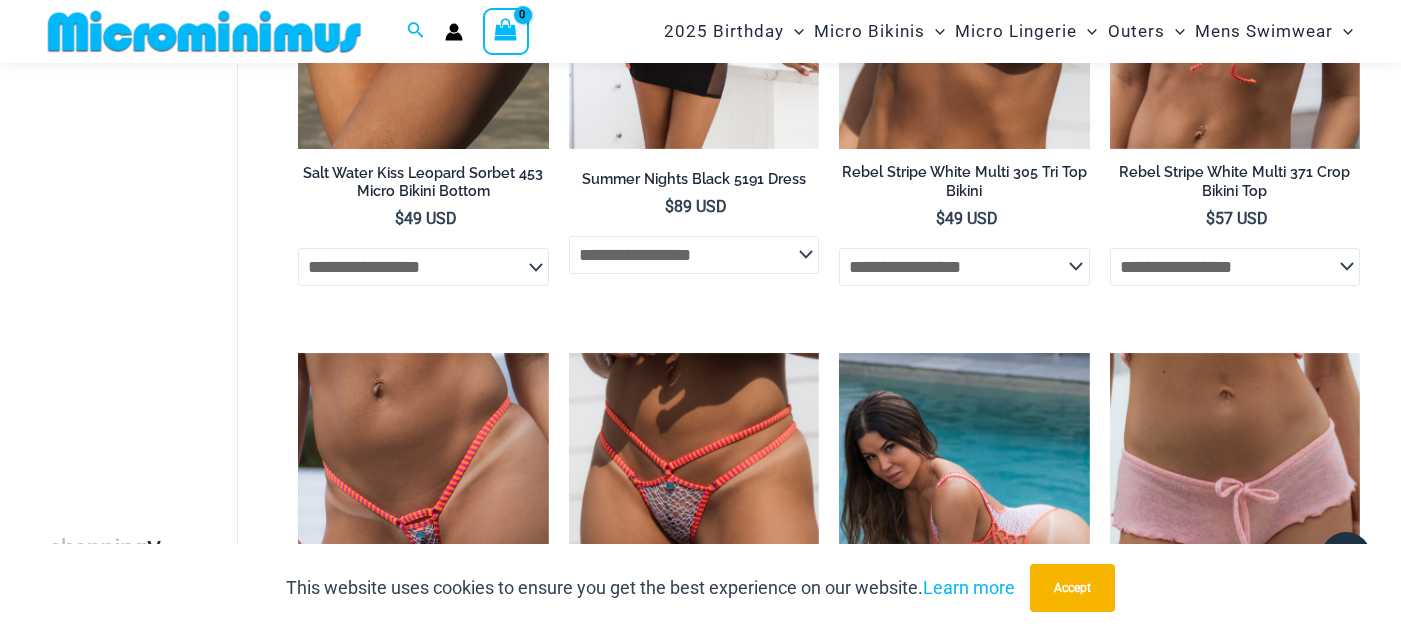 scroll, scrollTop: 4883, scrollLeft: 0, axis: vertical 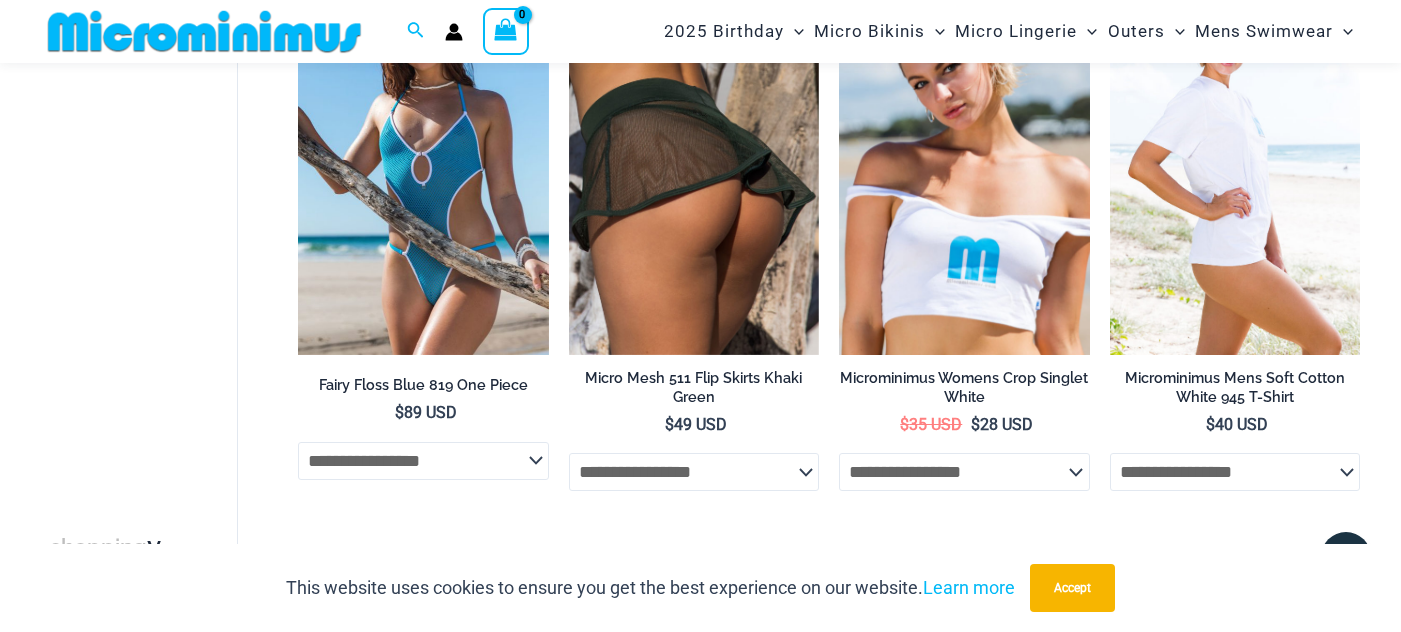 click on "**********" 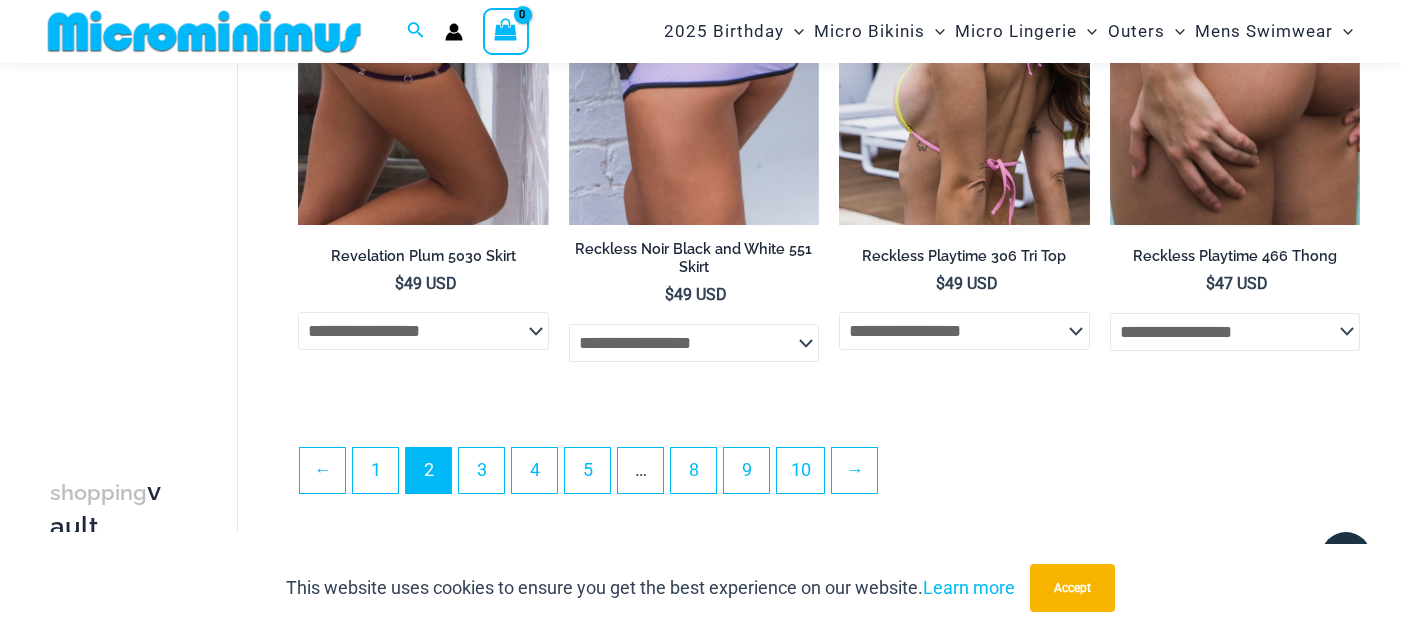 scroll, scrollTop: 4389, scrollLeft: 0, axis: vertical 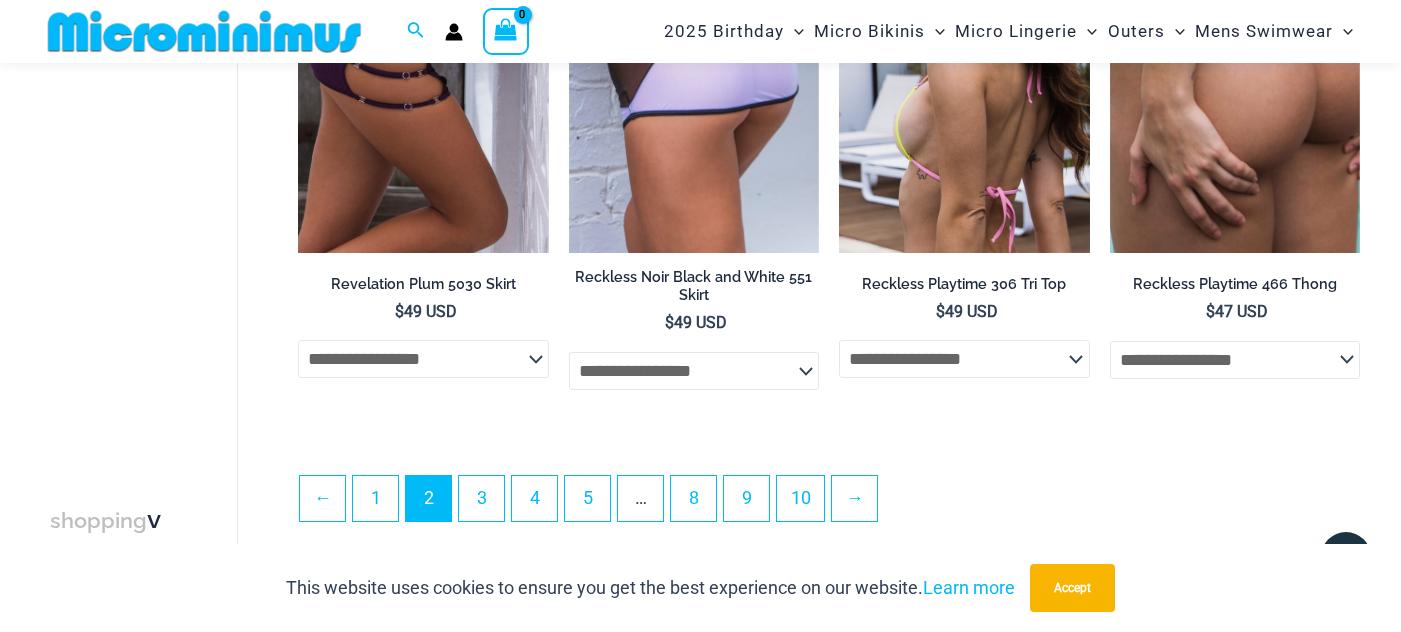 click on "**********" 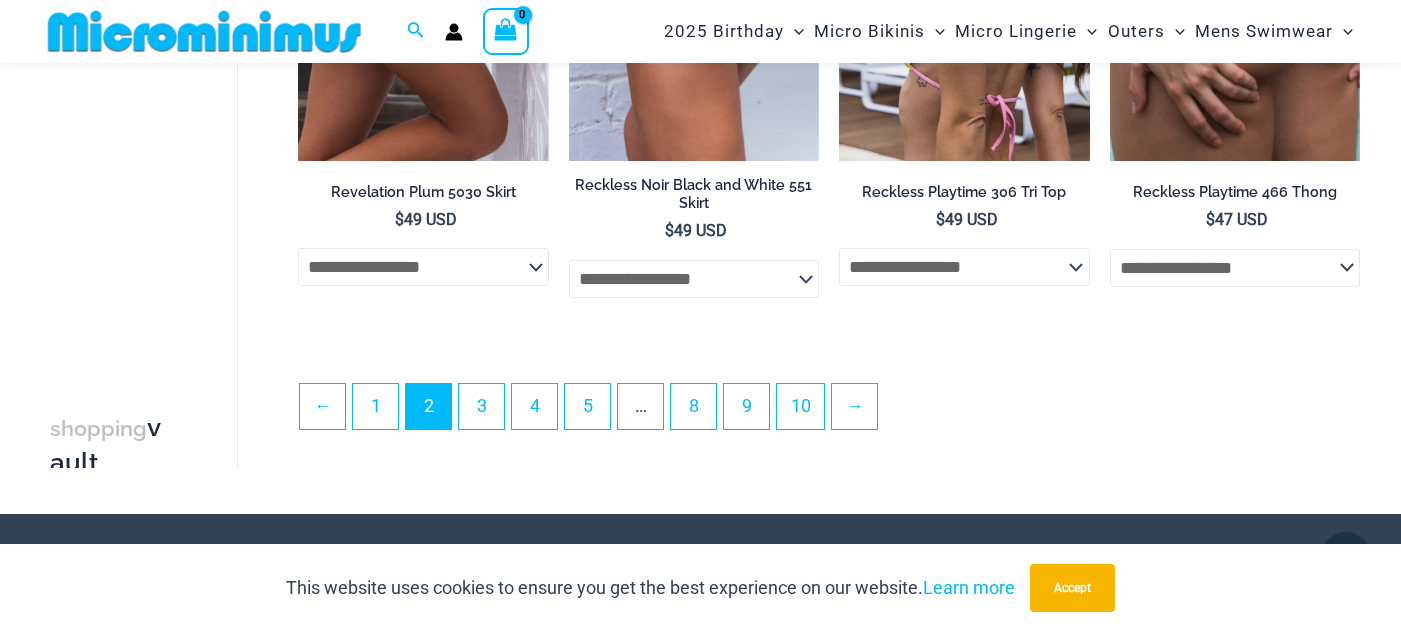 scroll, scrollTop: 4732, scrollLeft: 0, axis: vertical 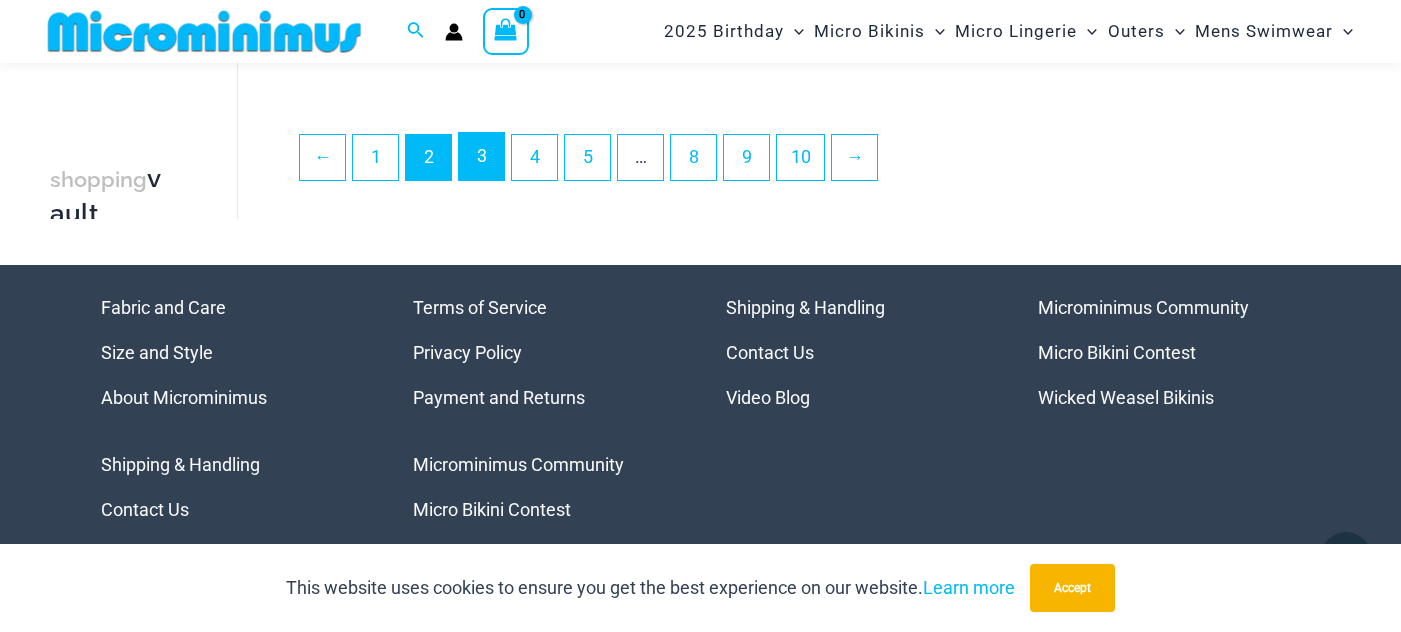 click on "3" at bounding box center [481, 156] 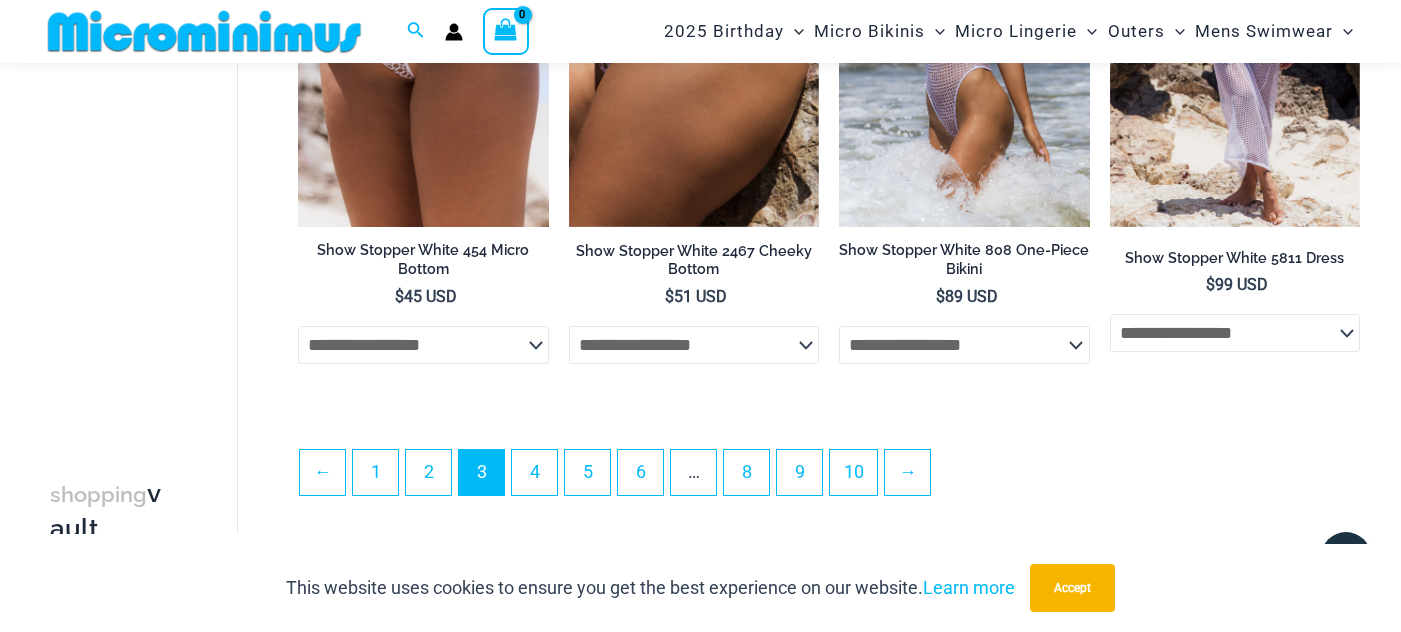 scroll, scrollTop: 4740, scrollLeft: 0, axis: vertical 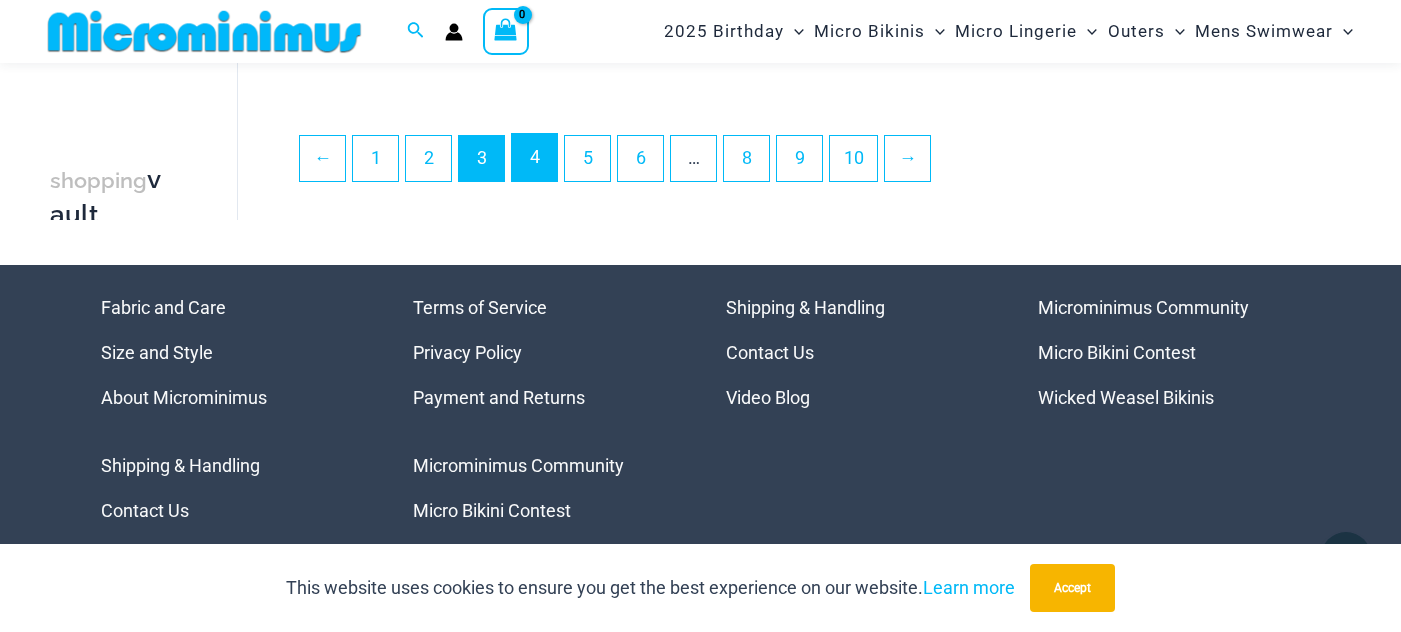 click on "4" at bounding box center [534, 157] 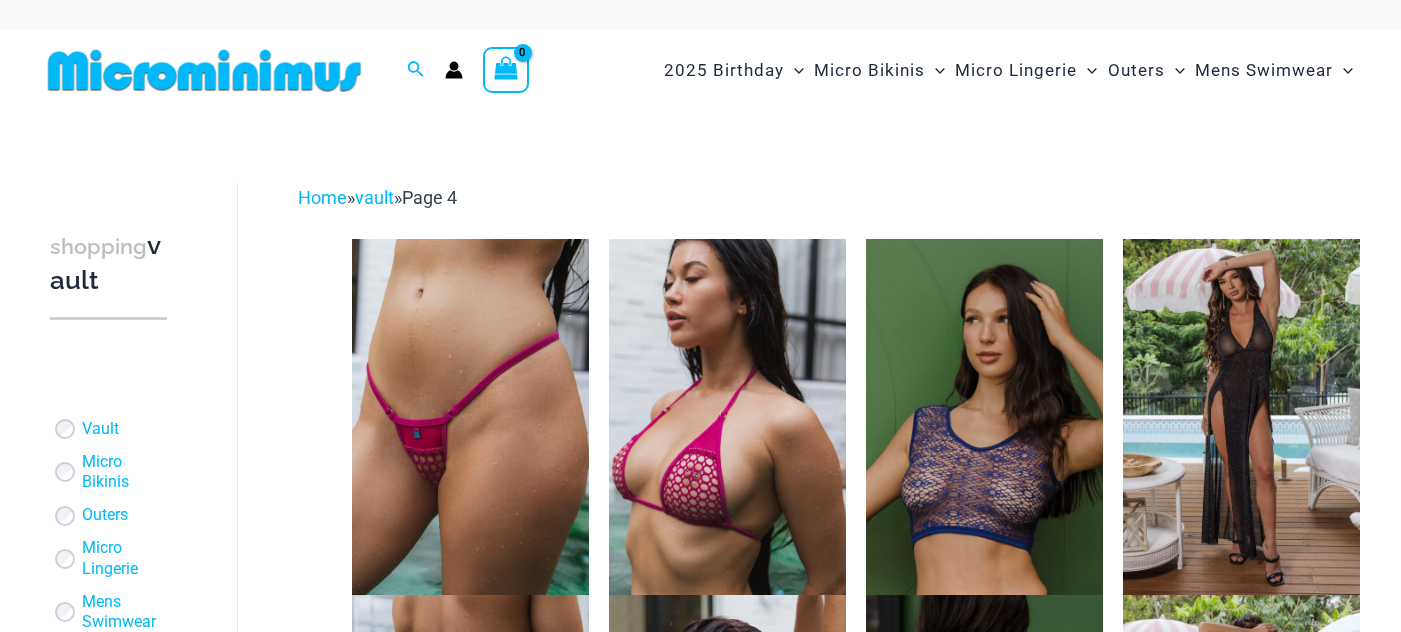 scroll, scrollTop: 0, scrollLeft: 0, axis: both 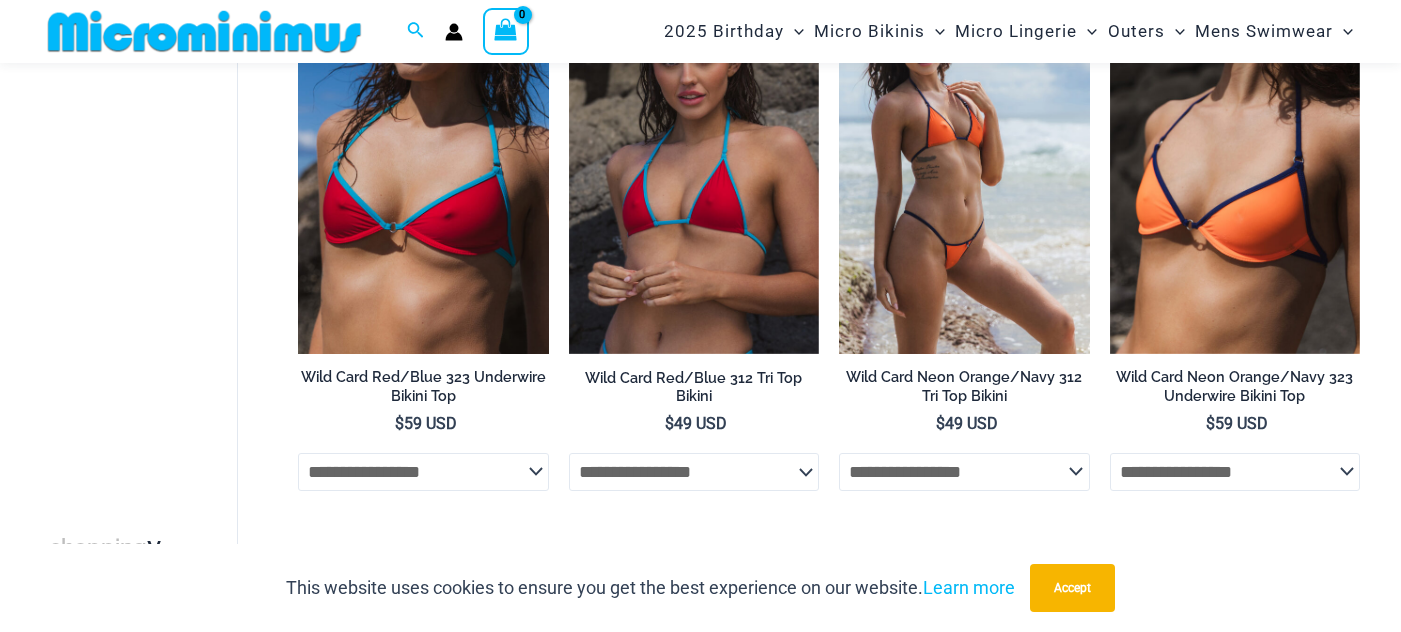 click on "**********" 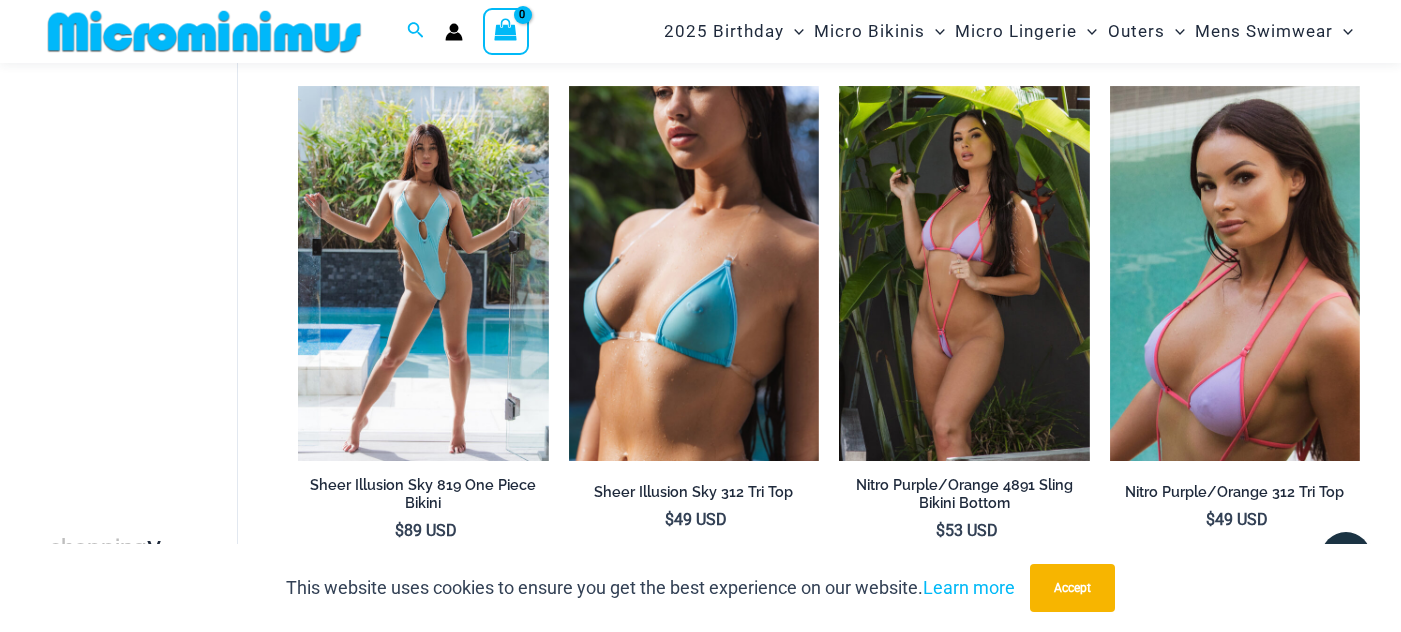 scroll, scrollTop: 4673, scrollLeft: 0, axis: vertical 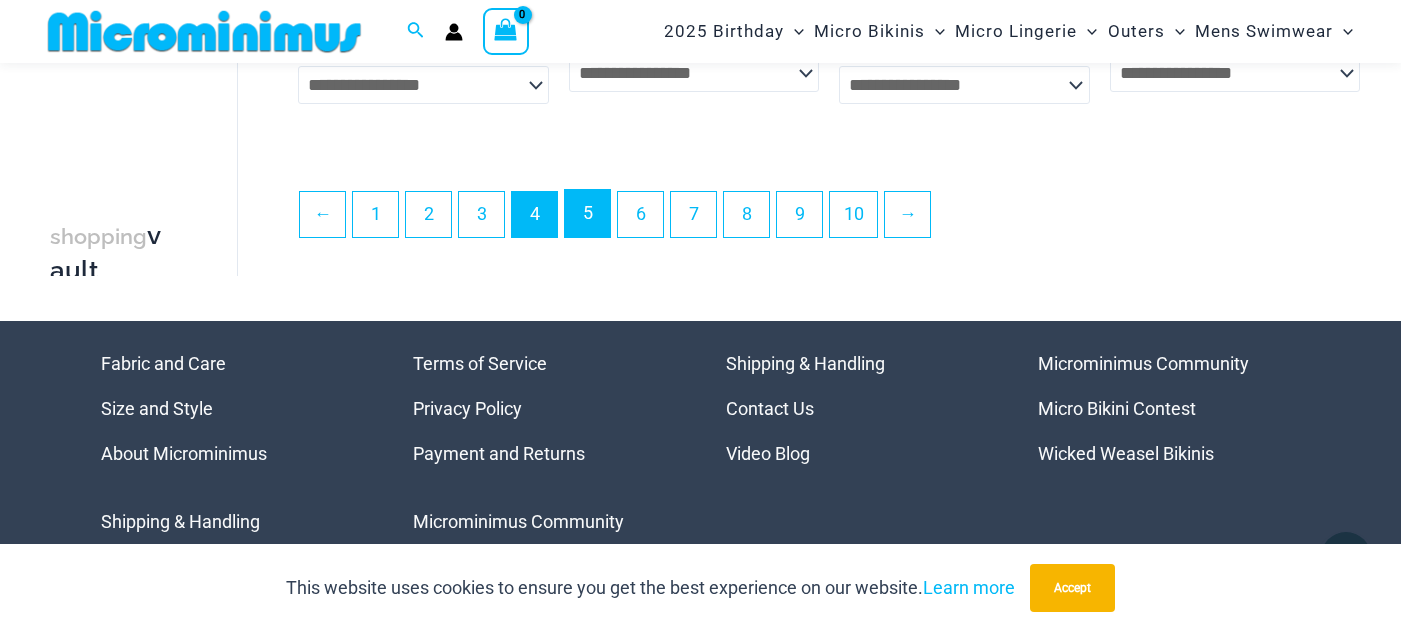 click on "5" at bounding box center (587, 213) 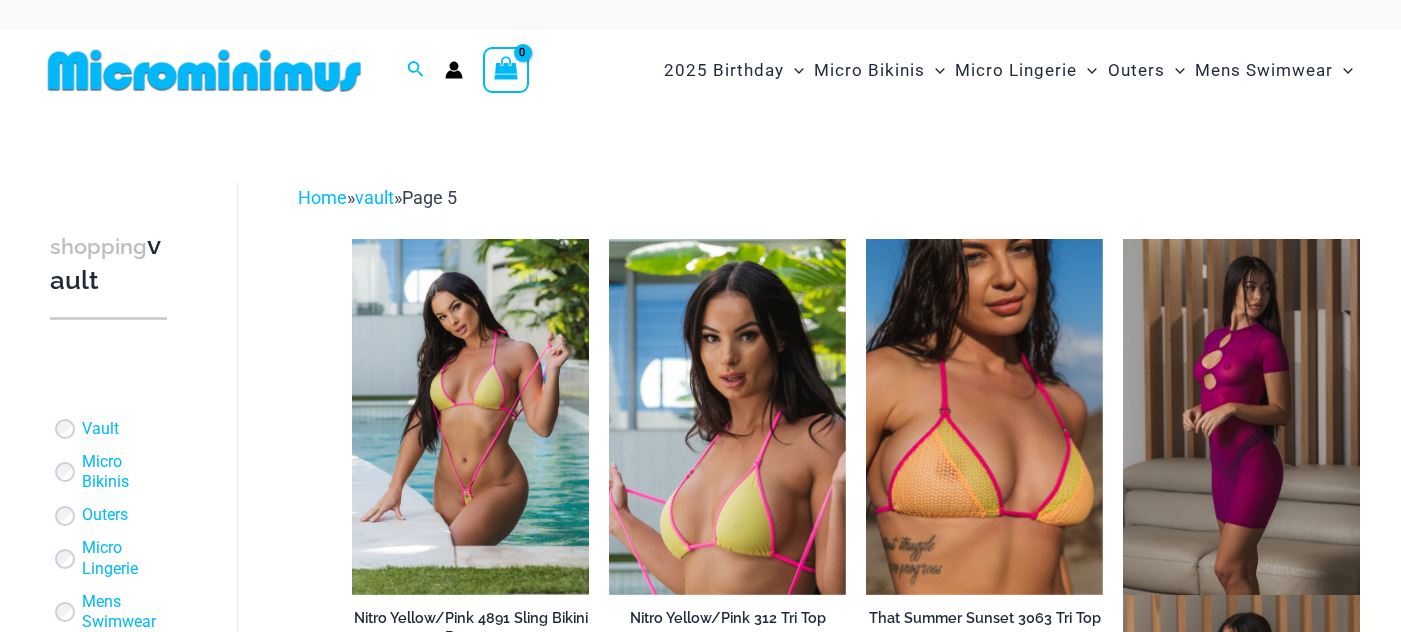scroll, scrollTop: 0, scrollLeft: 0, axis: both 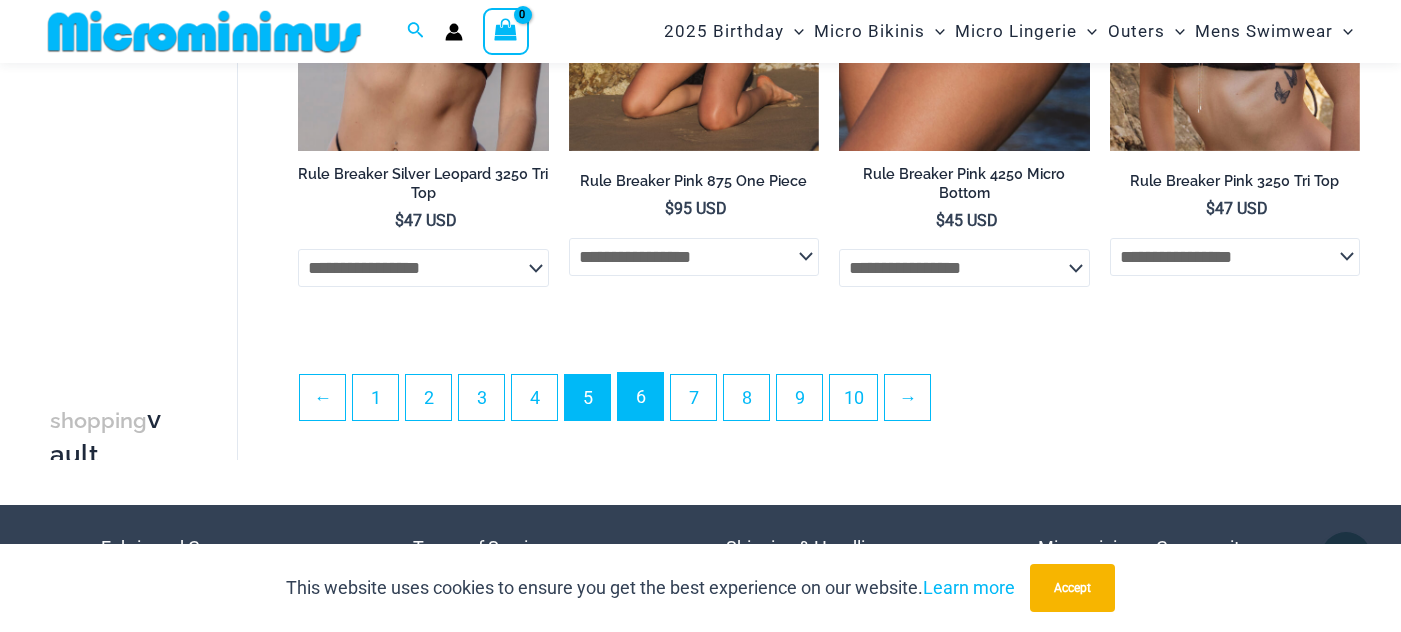 click on "6" at bounding box center (640, 396) 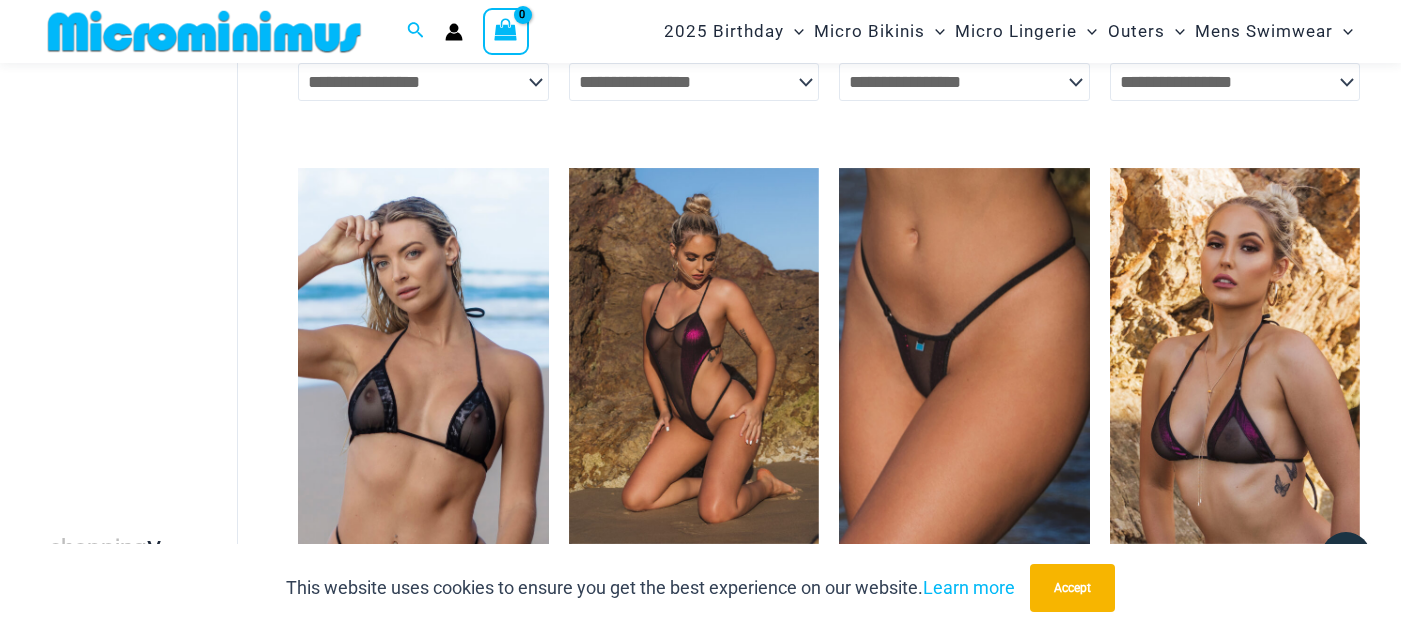 scroll, scrollTop: 4102, scrollLeft: 0, axis: vertical 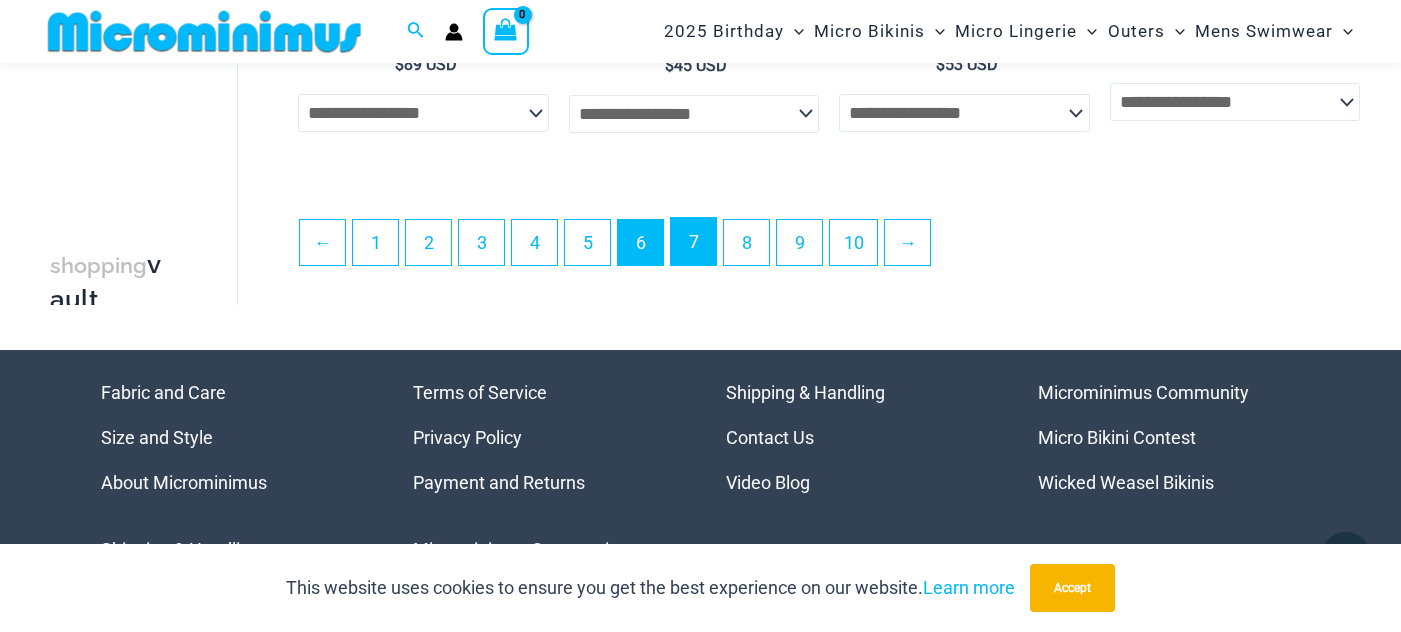 click on "7" at bounding box center [693, 241] 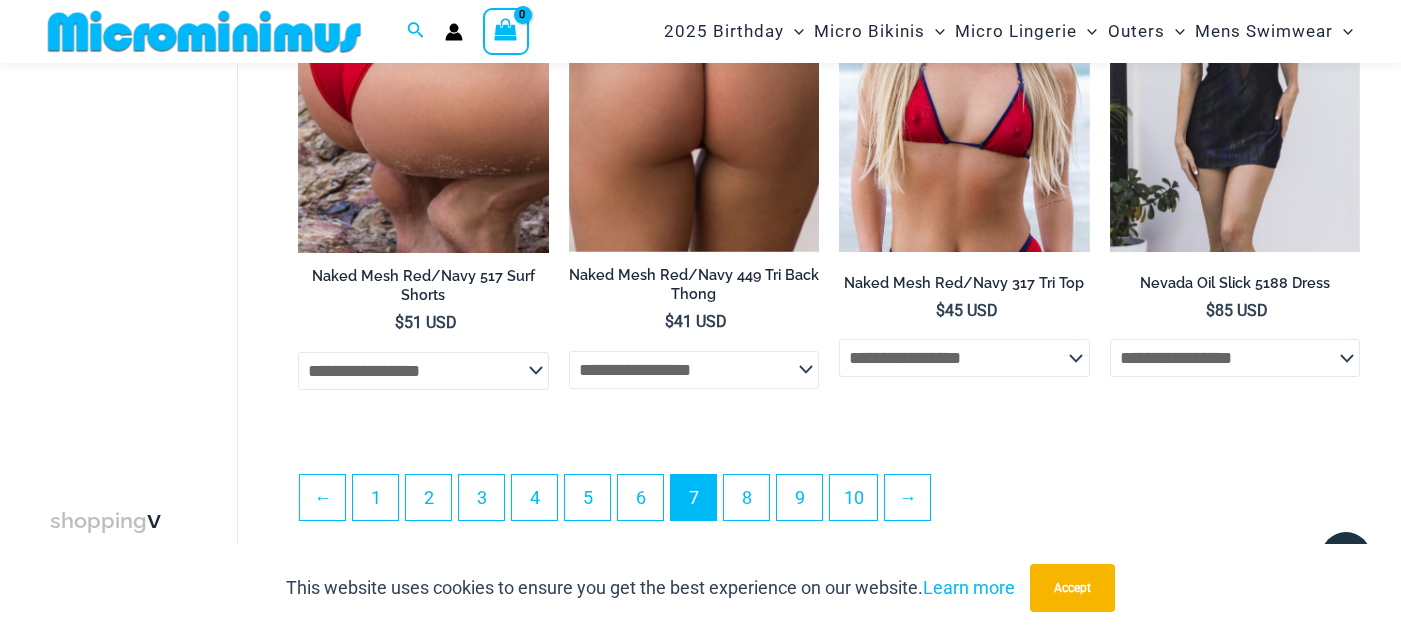 scroll, scrollTop: 4697, scrollLeft: 0, axis: vertical 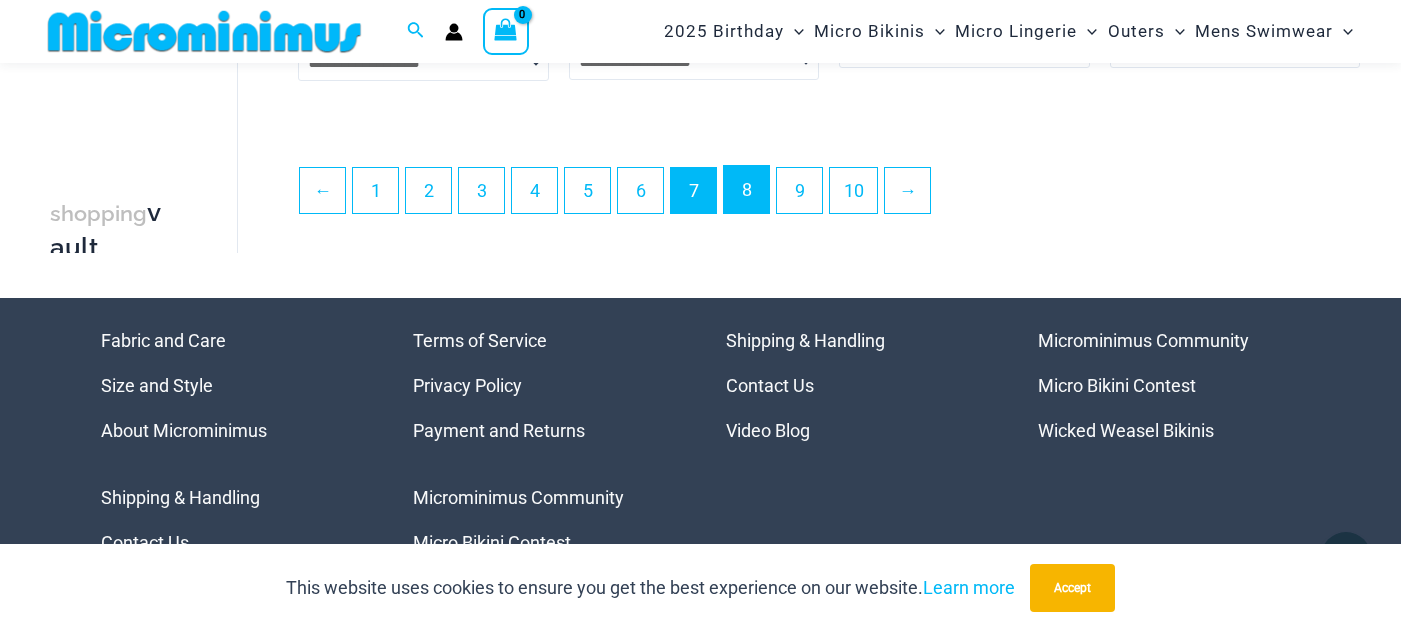 click on "8" at bounding box center (746, 189) 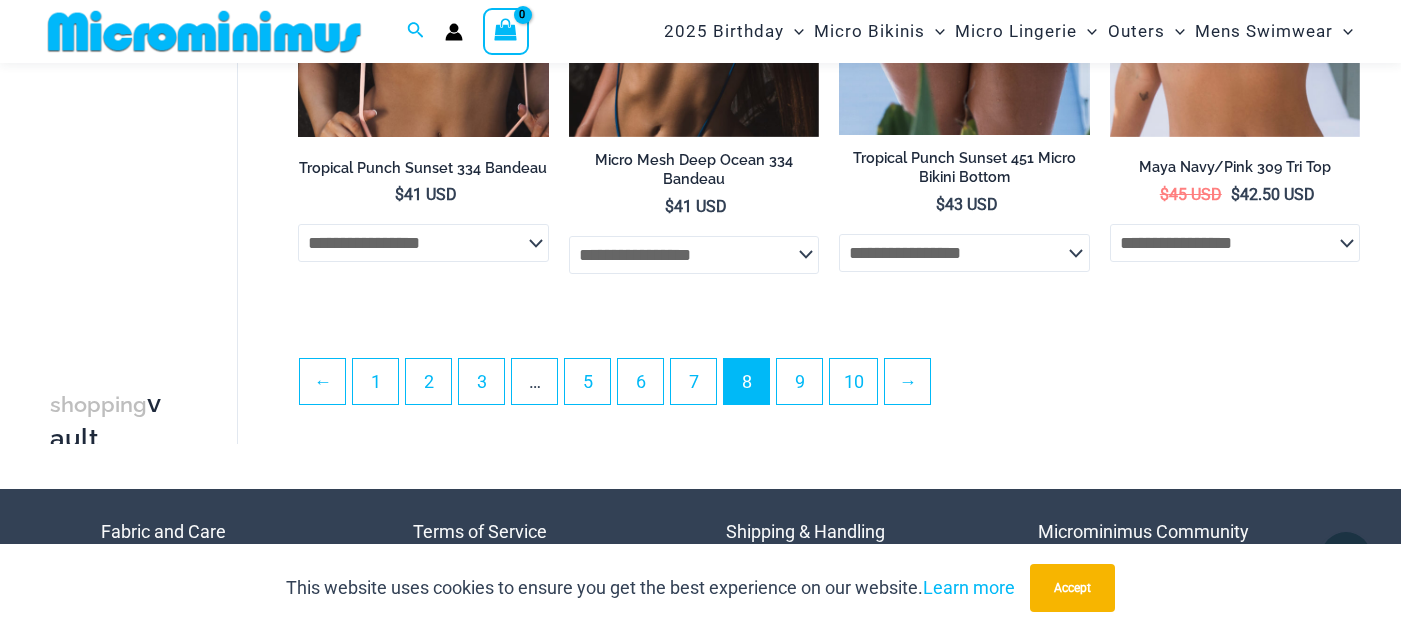 scroll, scrollTop: 4638, scrollLeft: 0, axis: vertical 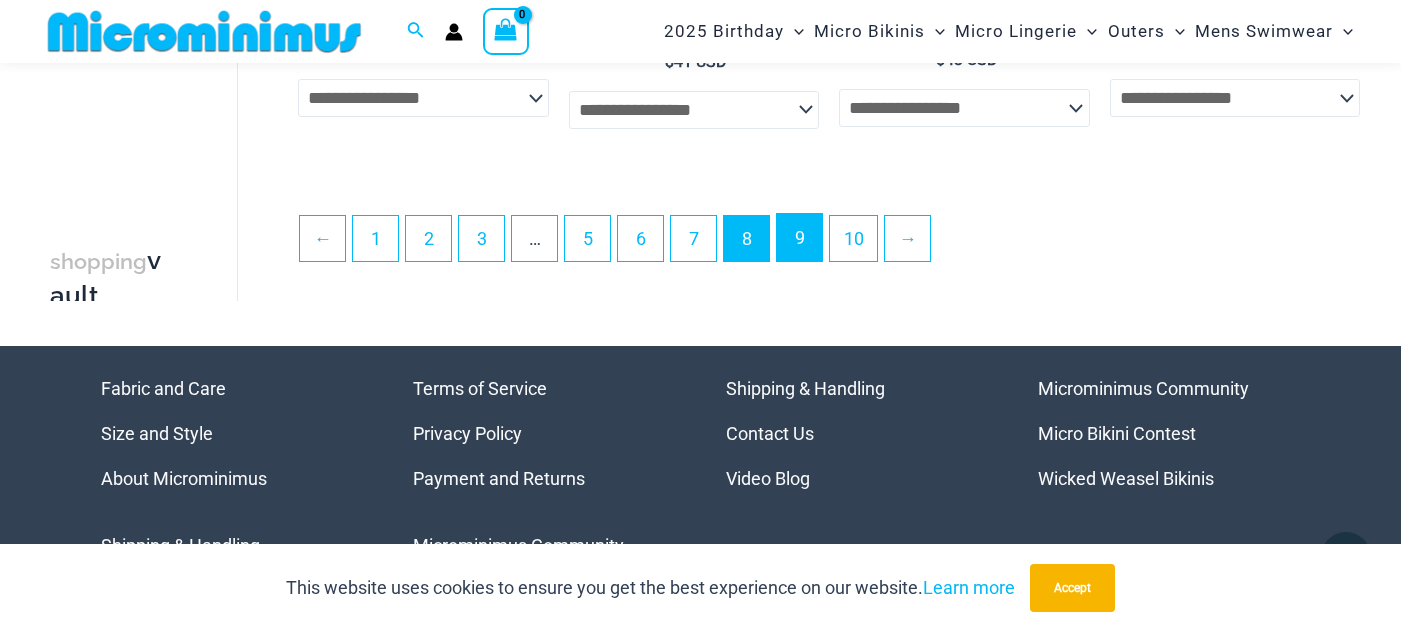 click on "9" at bounding box center (799, 237) 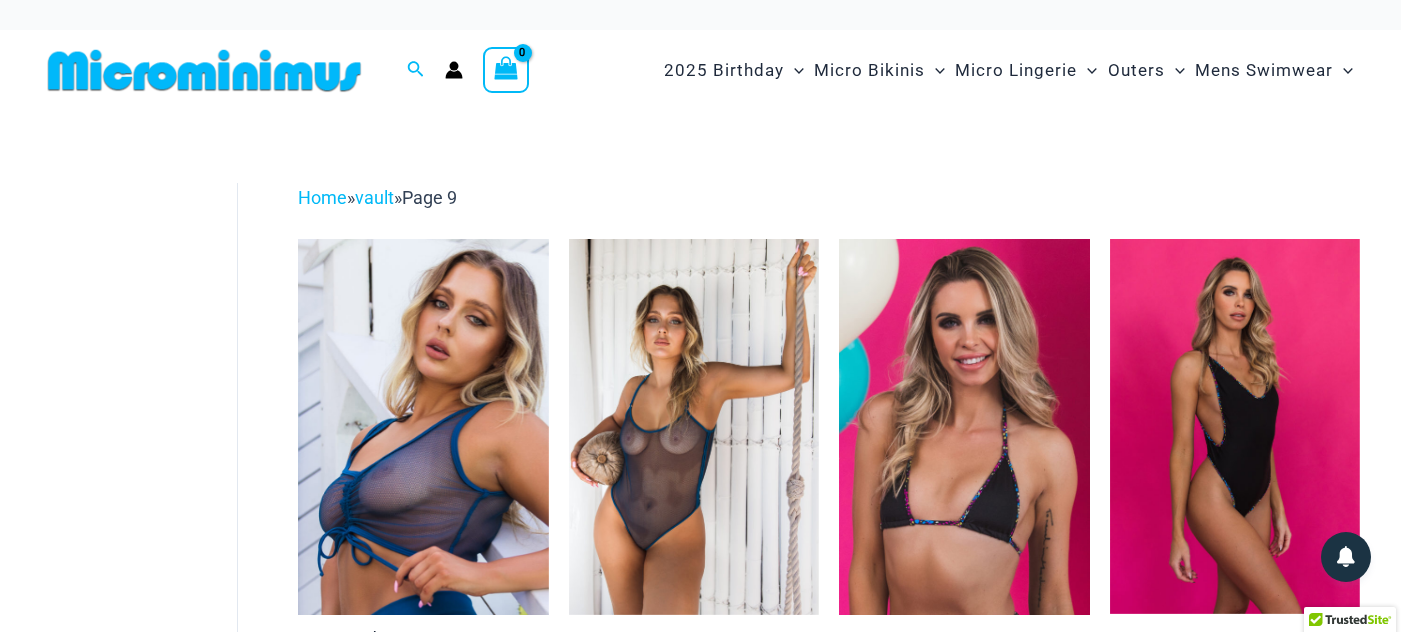scroll, scrollTop: 0, scrollLeft: 0, axis: both 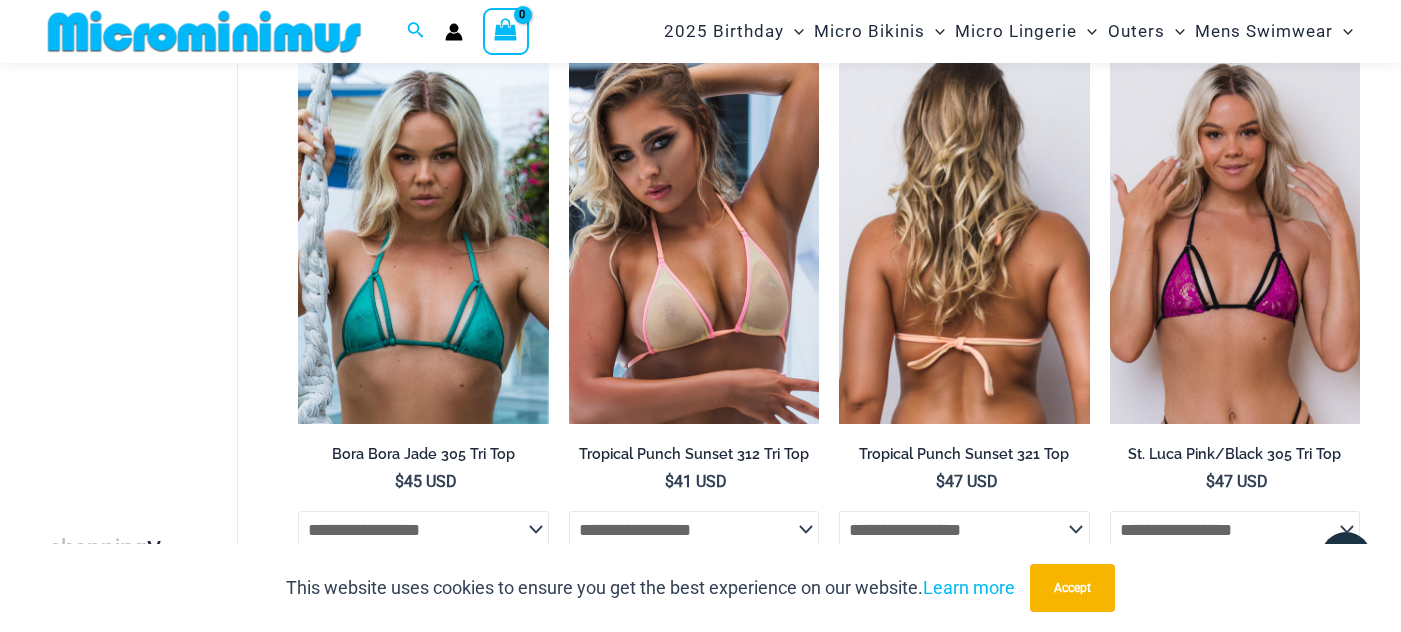 click on "**********" 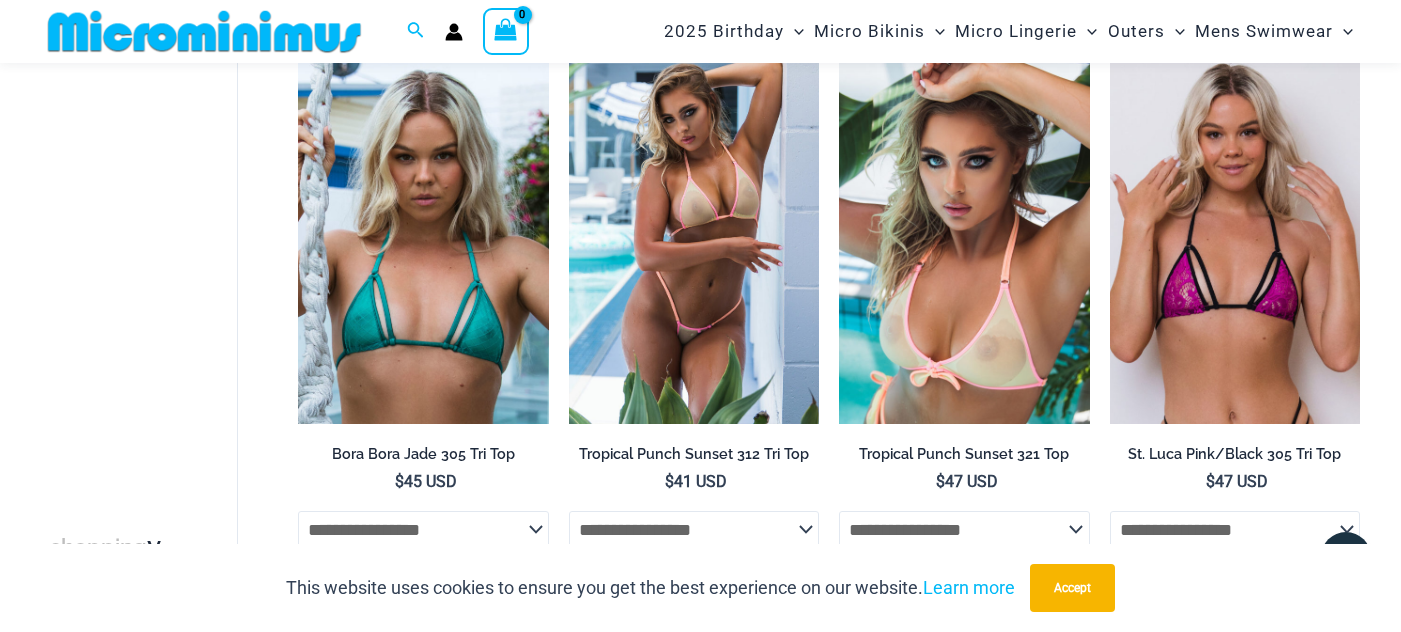 click on "**********" 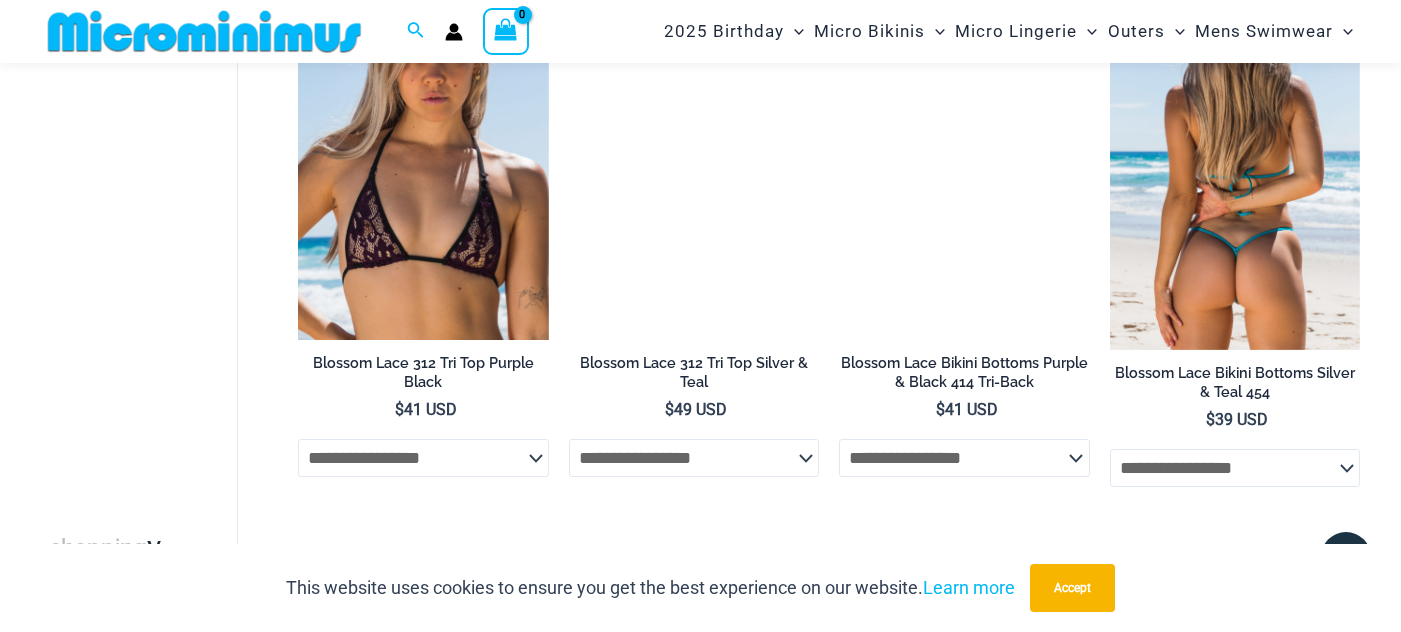 scroll, scrollTop: 4710, scrollLeft: 0, axis: vertical 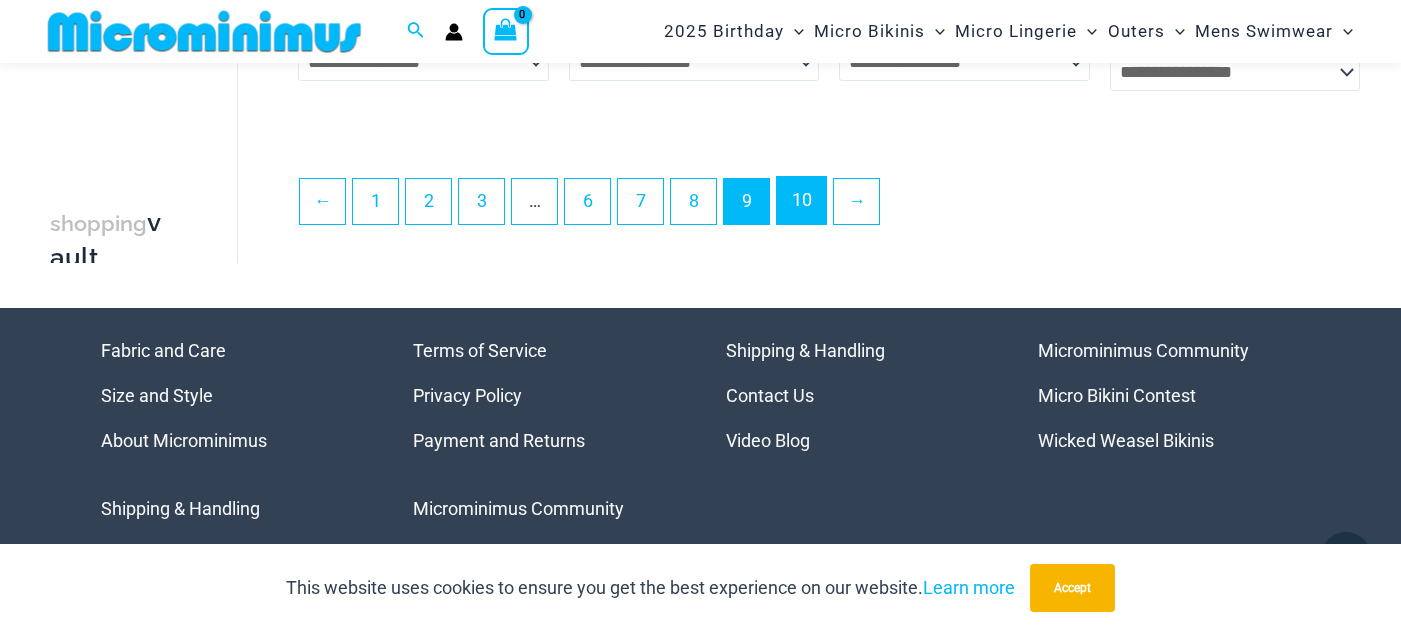 click on "10" at bounding box center (801, 200) 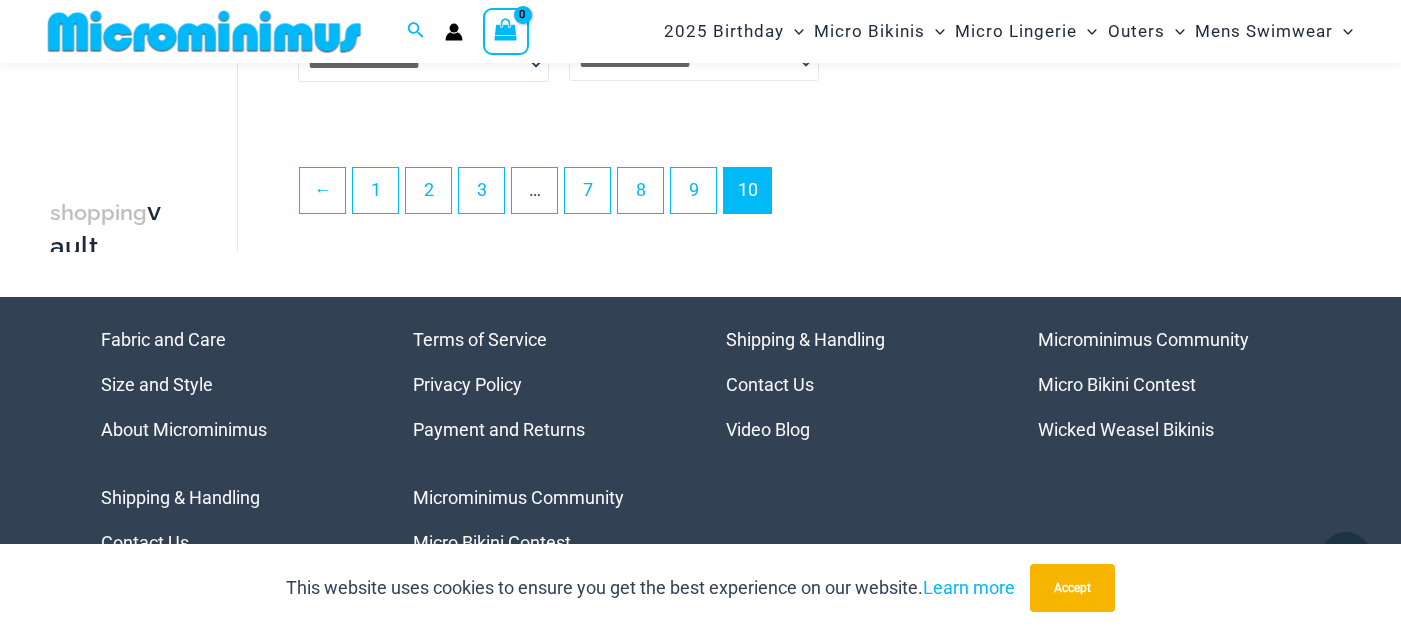 scroll, scrollTop: 2535, scrollLeft: 0, axis: vertical 